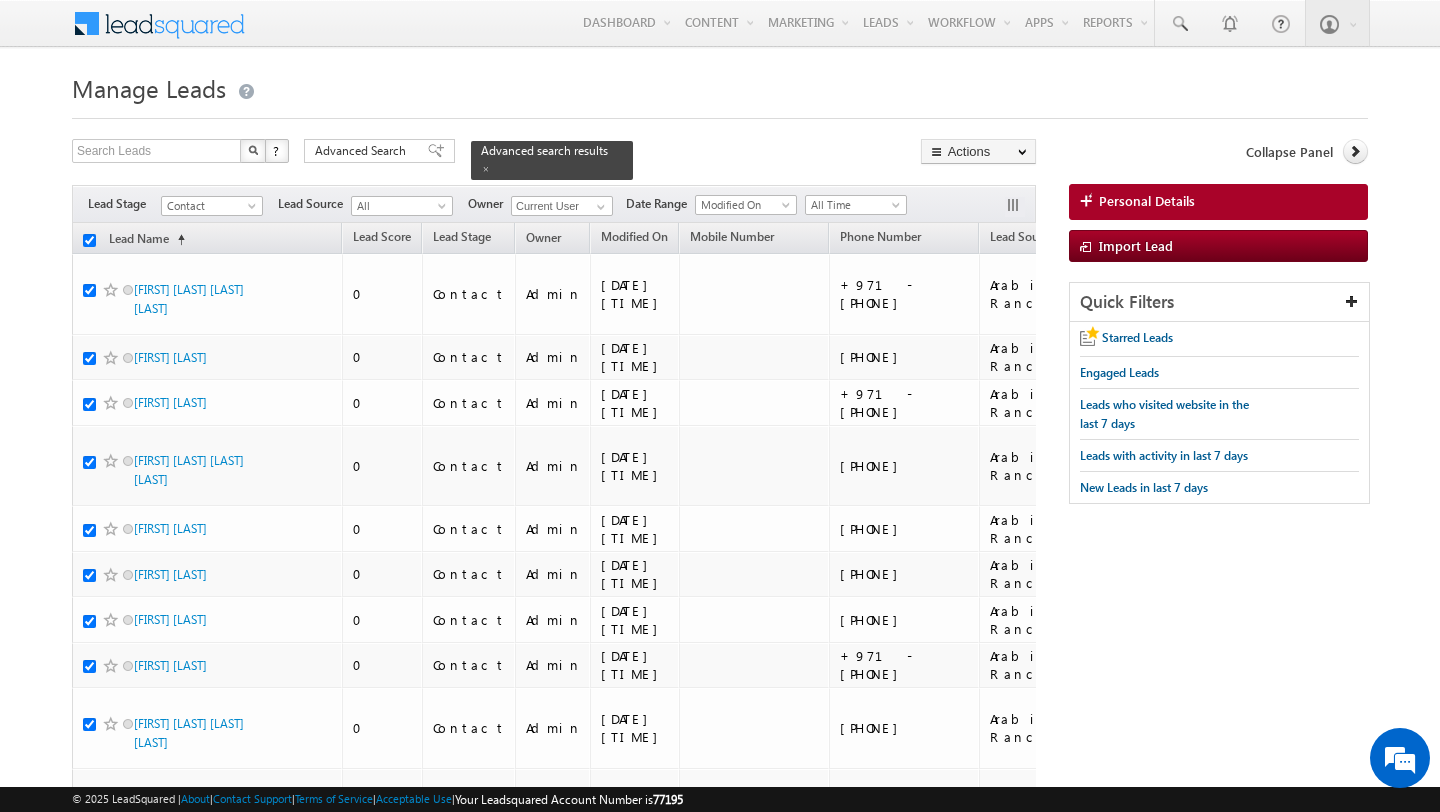 checkbox on "true" 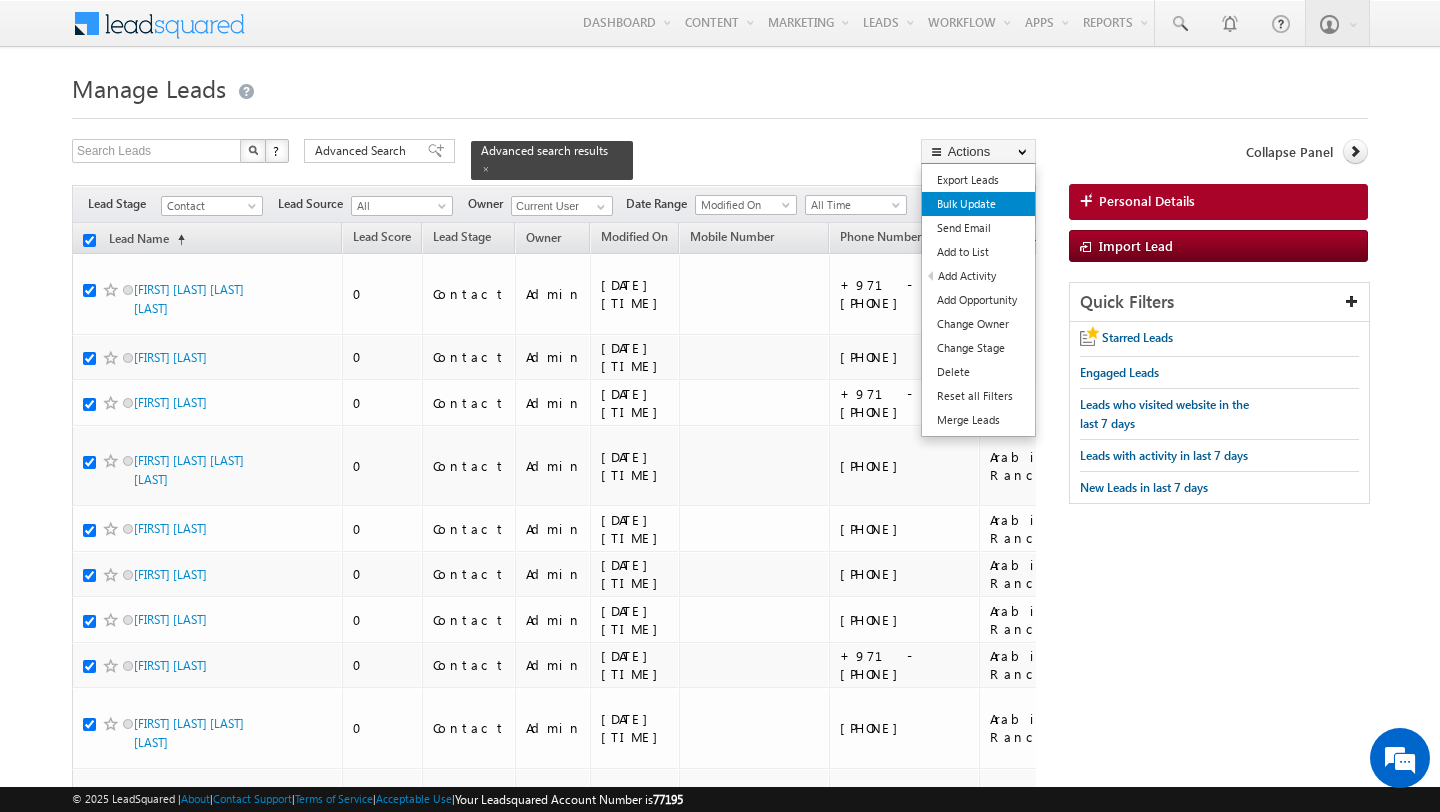 click on "Bulk Update" at bounding box center (978, 204) 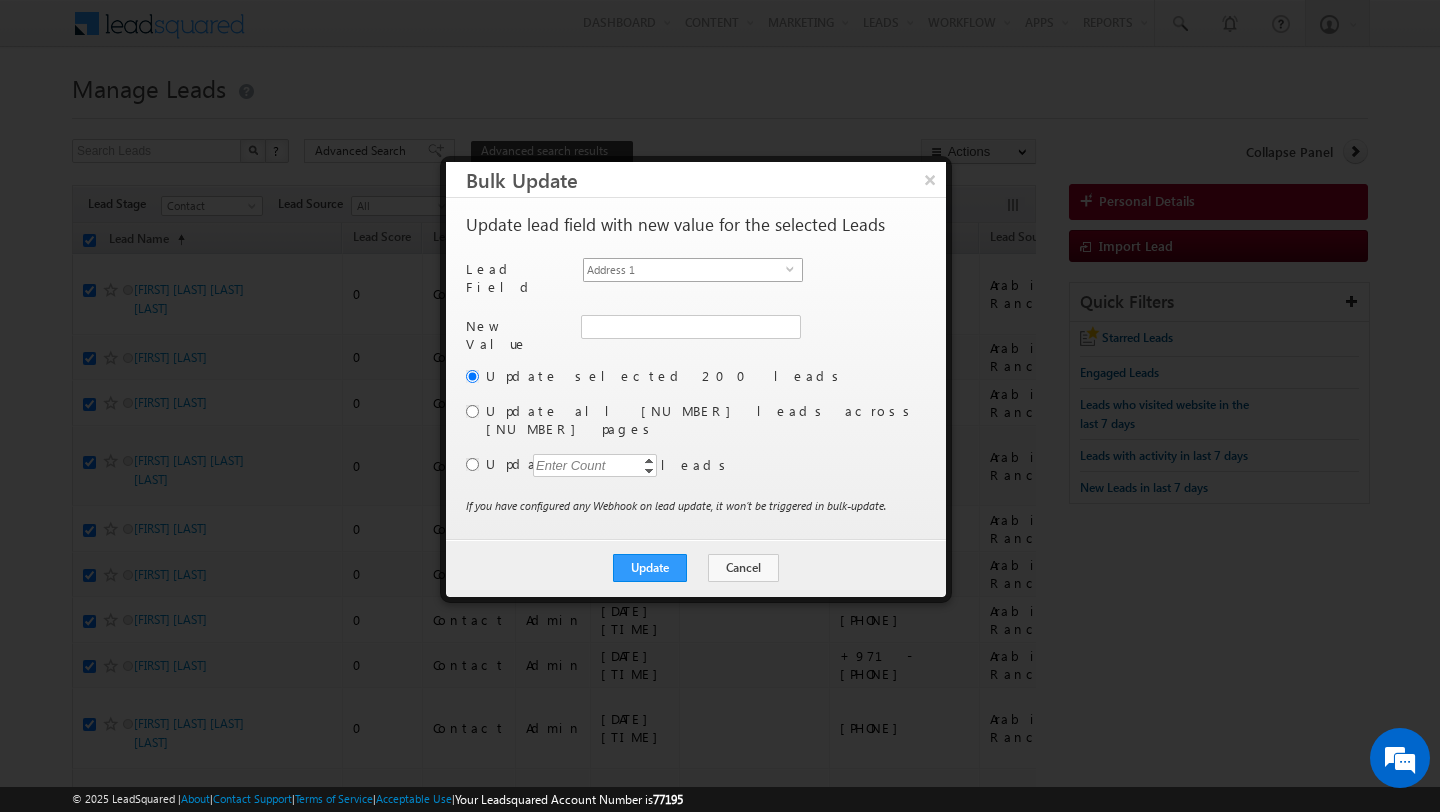 click on "Address 1" at bounding box center [685, 270] 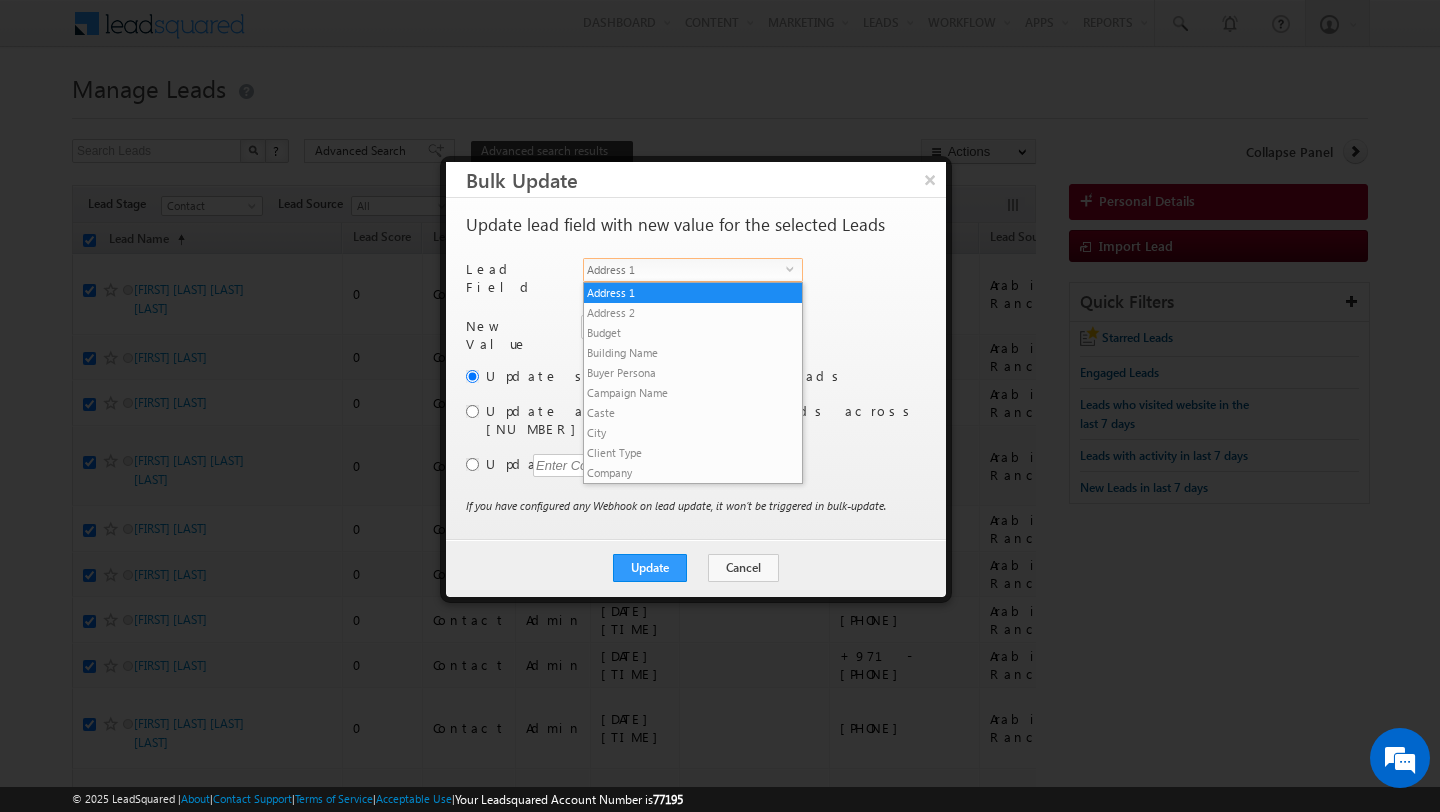 scroll, scrollTop: 761, scrollLeft: 0, axis: vertical 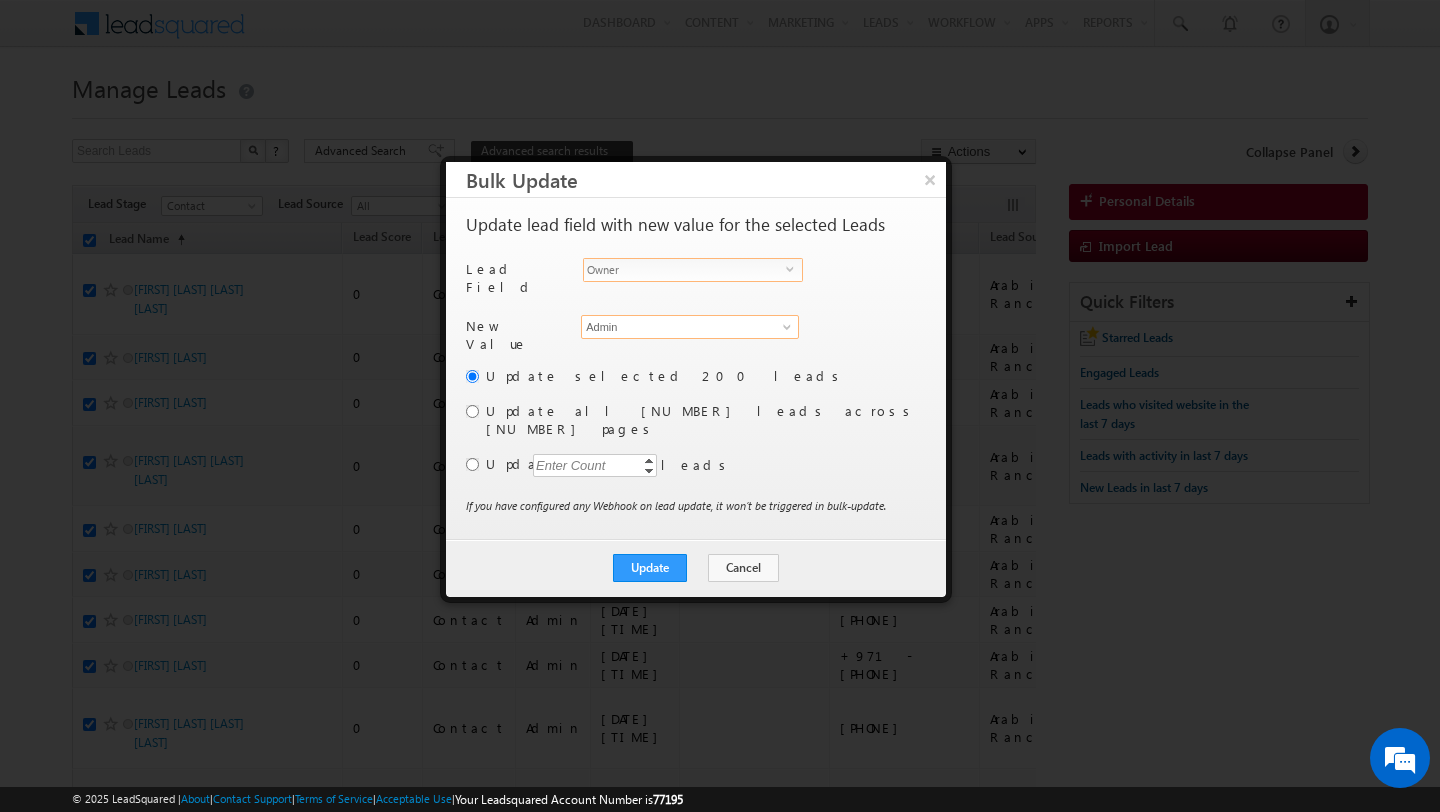 click on "Admin" at bounding box center (690, 327) 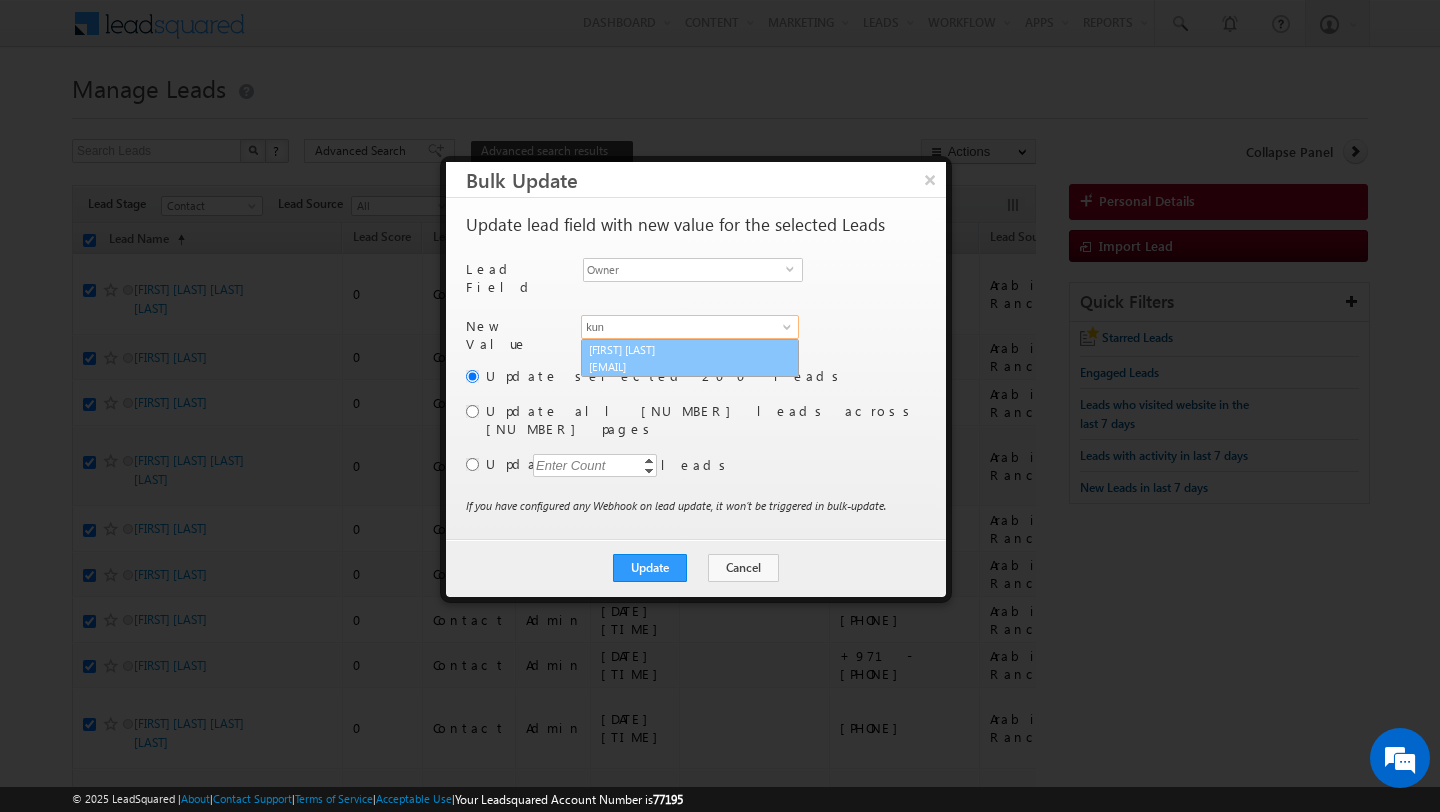 click on "[FIRST] [LAST]   [EMAIL]" at bounding box center (690, 358) 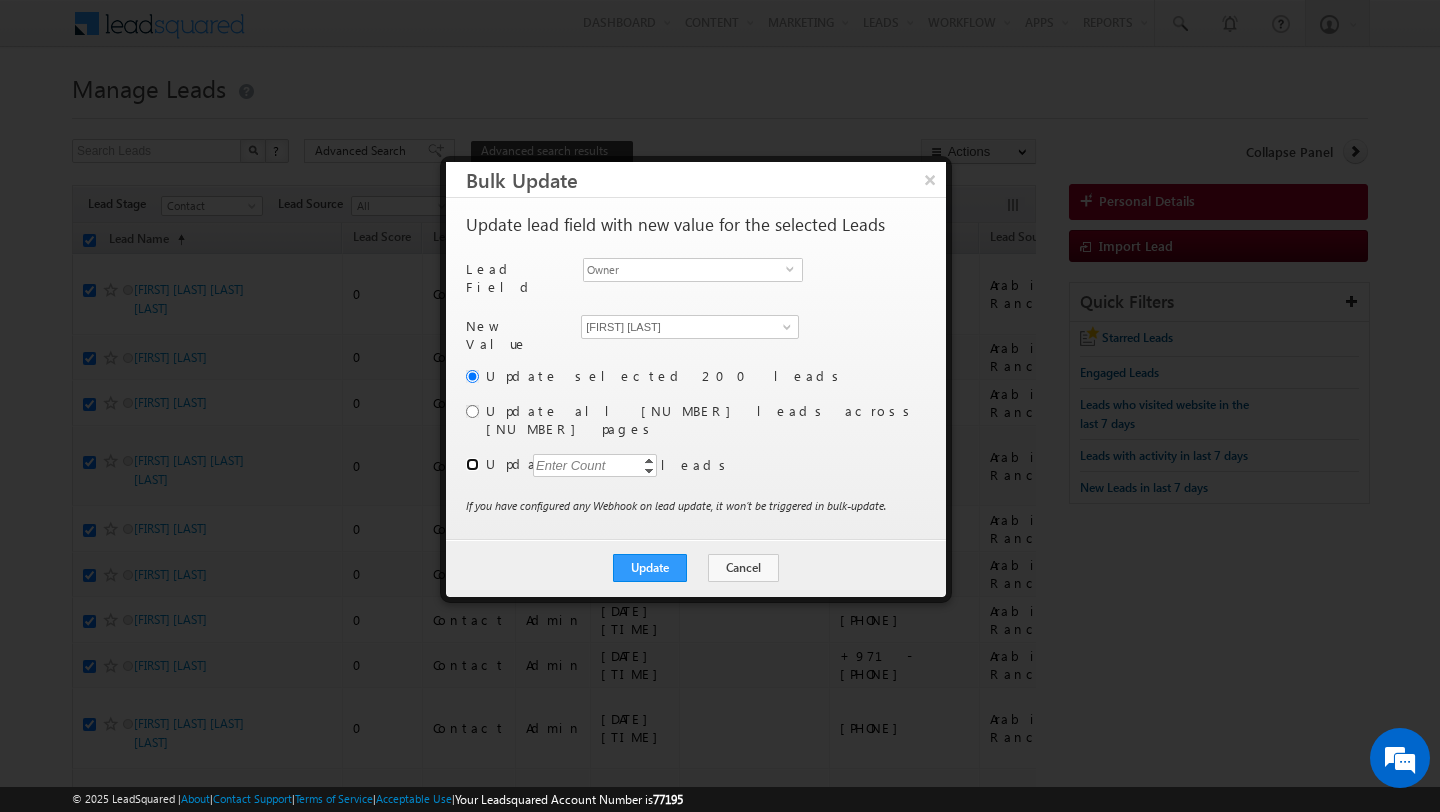 click at bounding box center (472, 464) 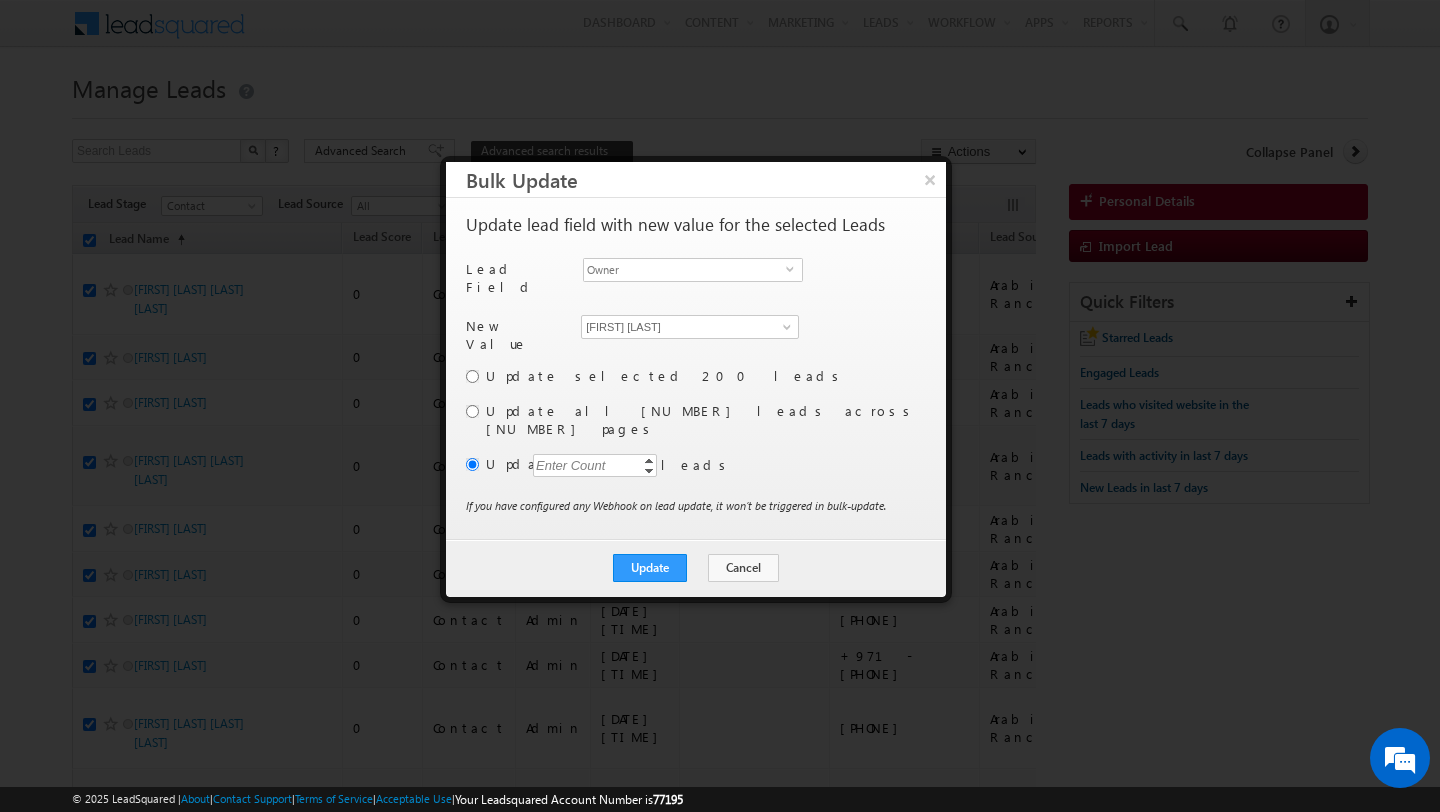 click on "Enter Count" at bounding box center [571, 465] 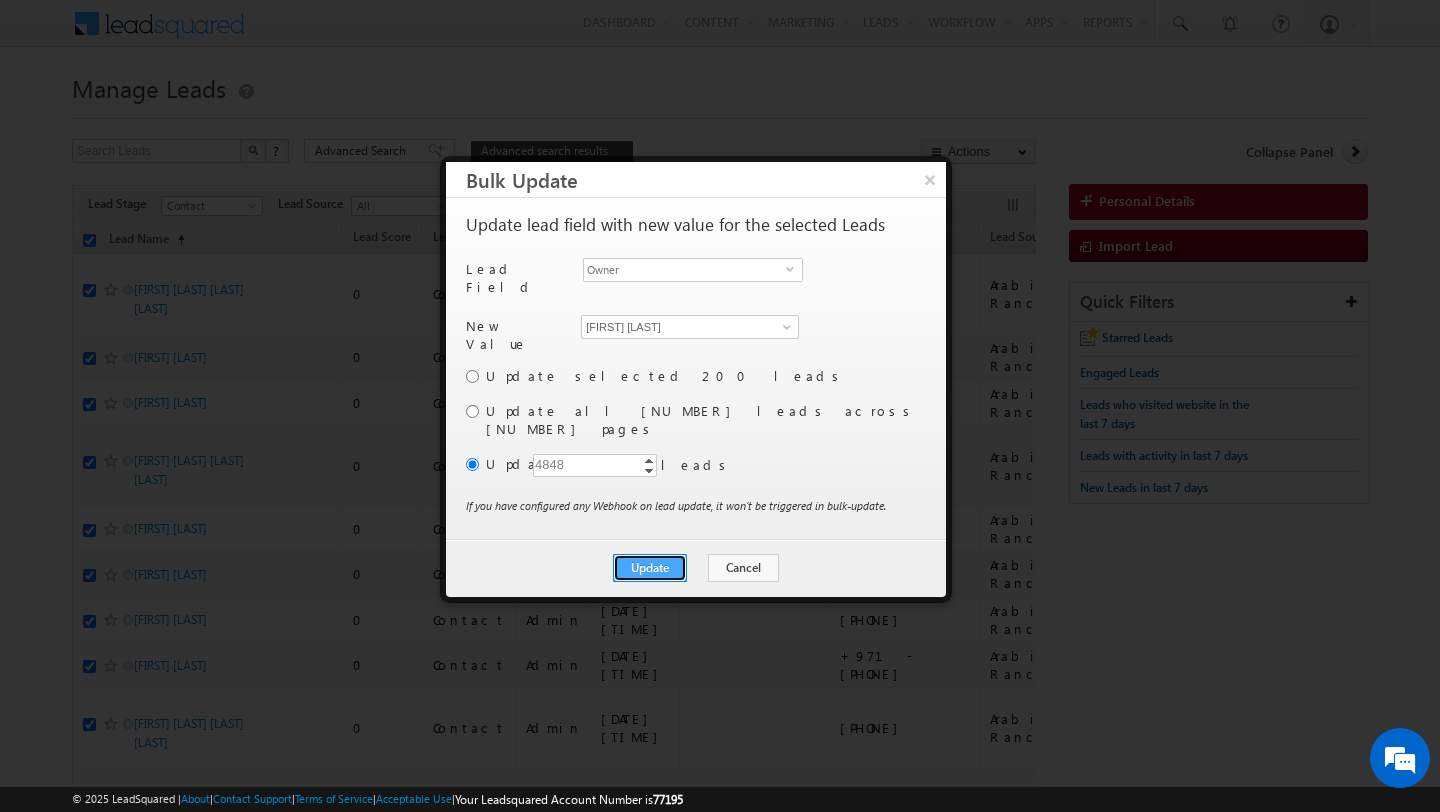 click on "Update" at bounding box center (650, 568) 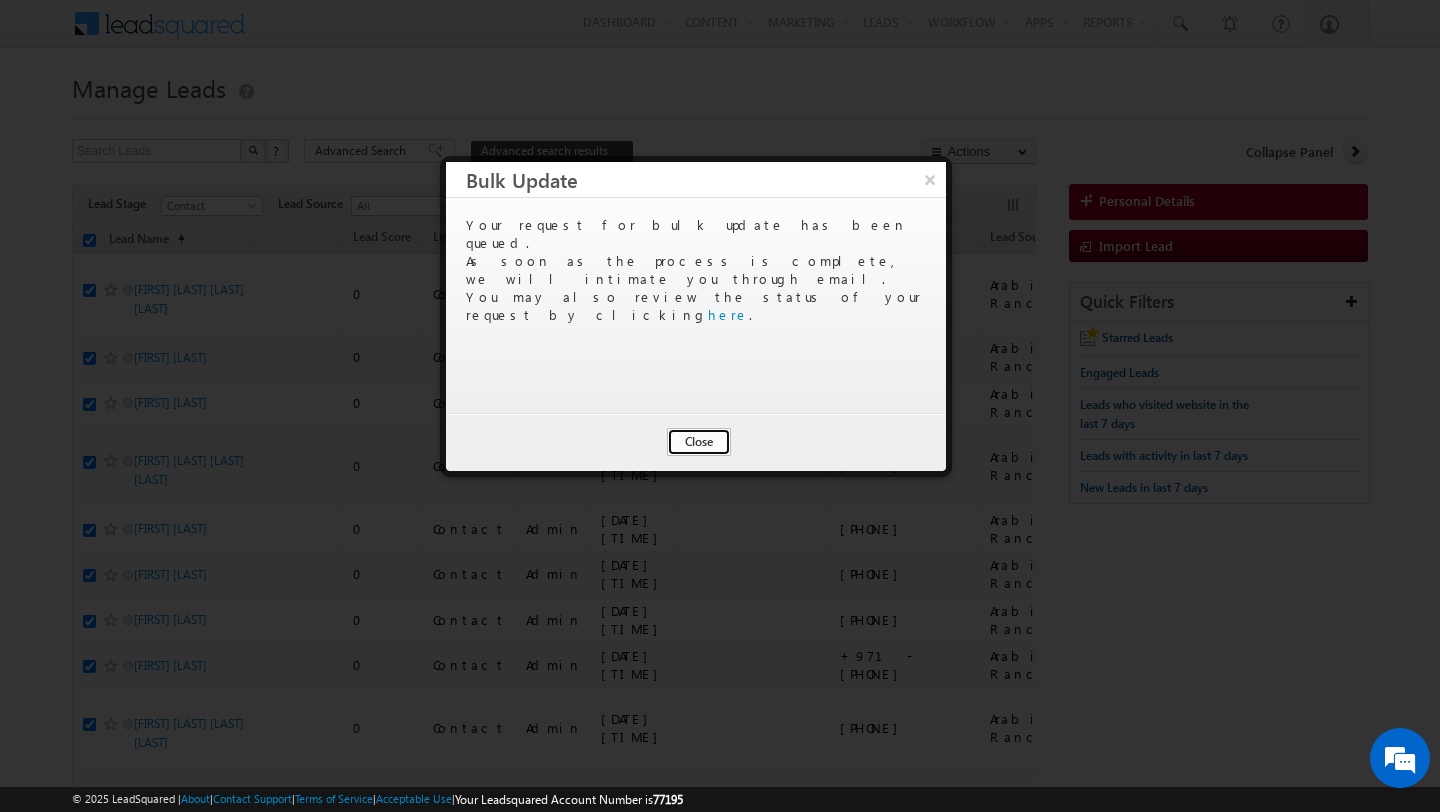 click on "Close" at bounding box center (699, 442) 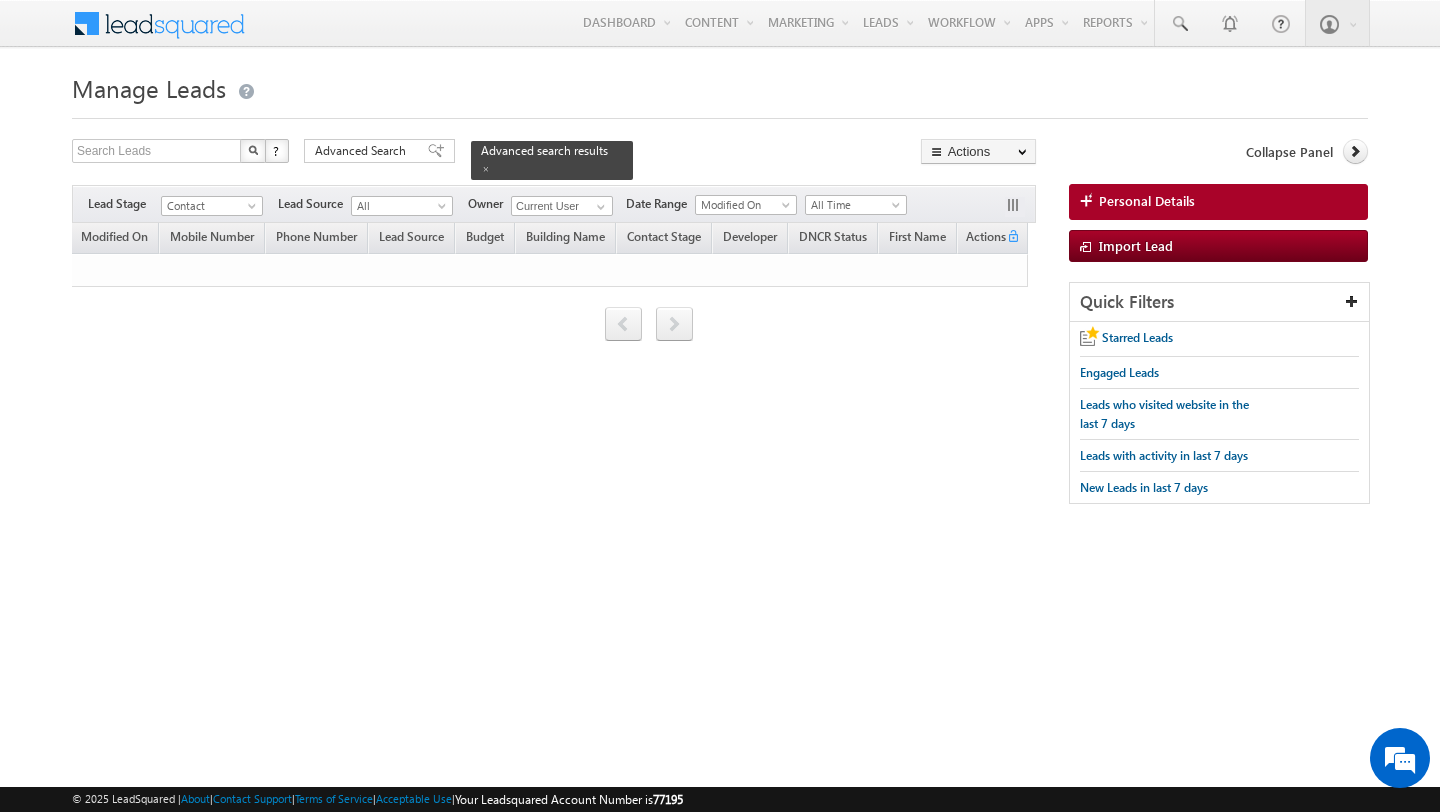 scroll, scrollTop: 0, scrollLeft: 362, axis: horizontal 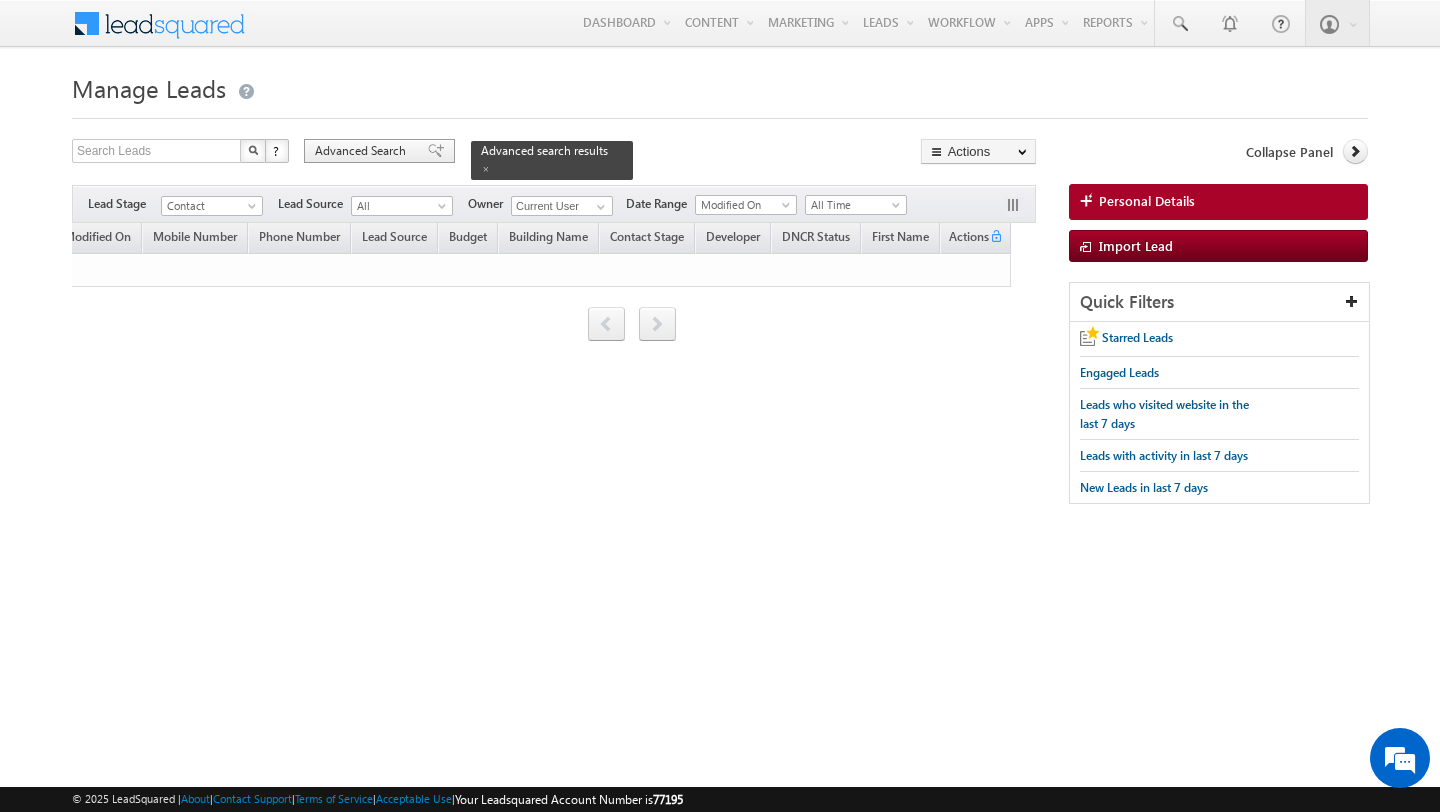 click at bounding box center (436, 151) 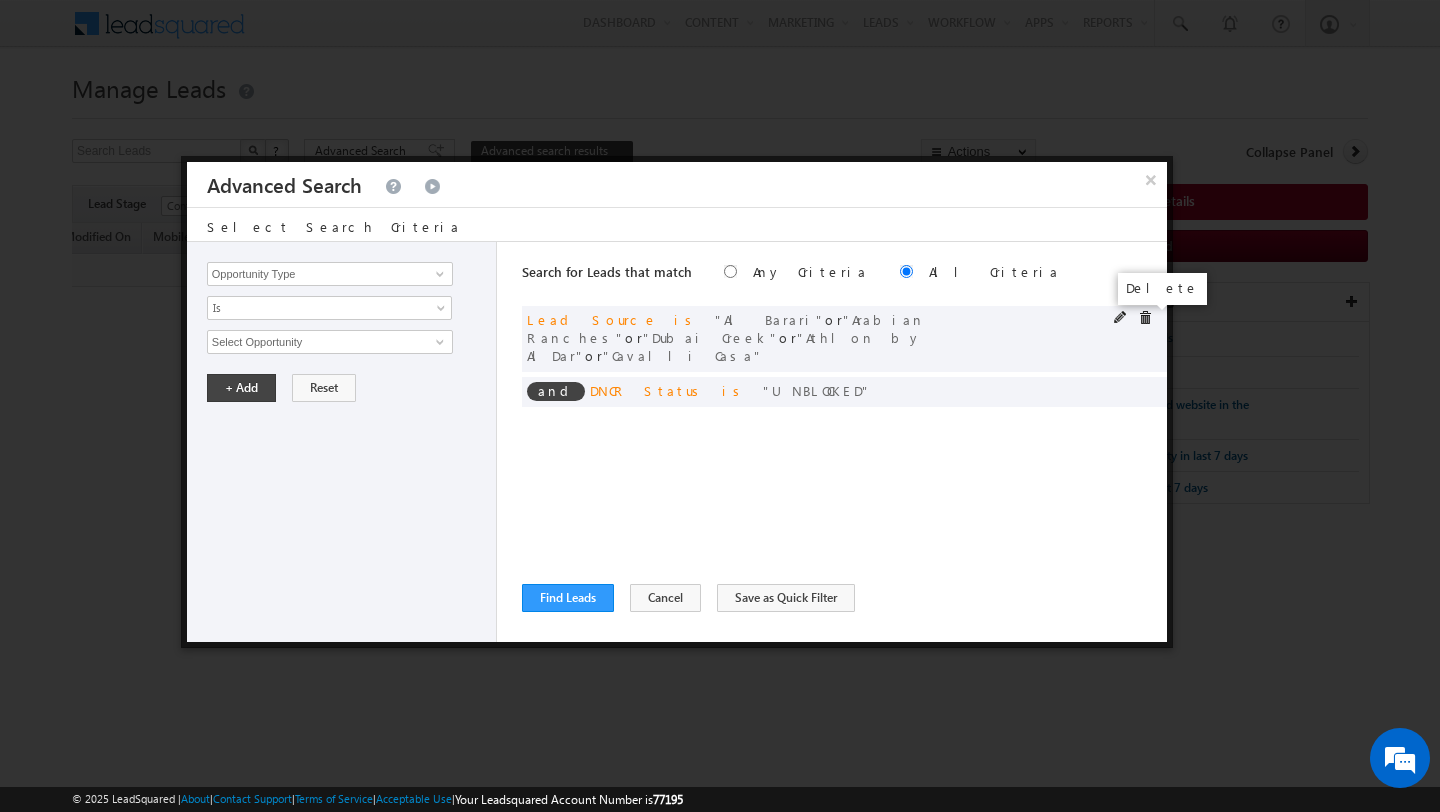 click at bounding box center [1145, 318] 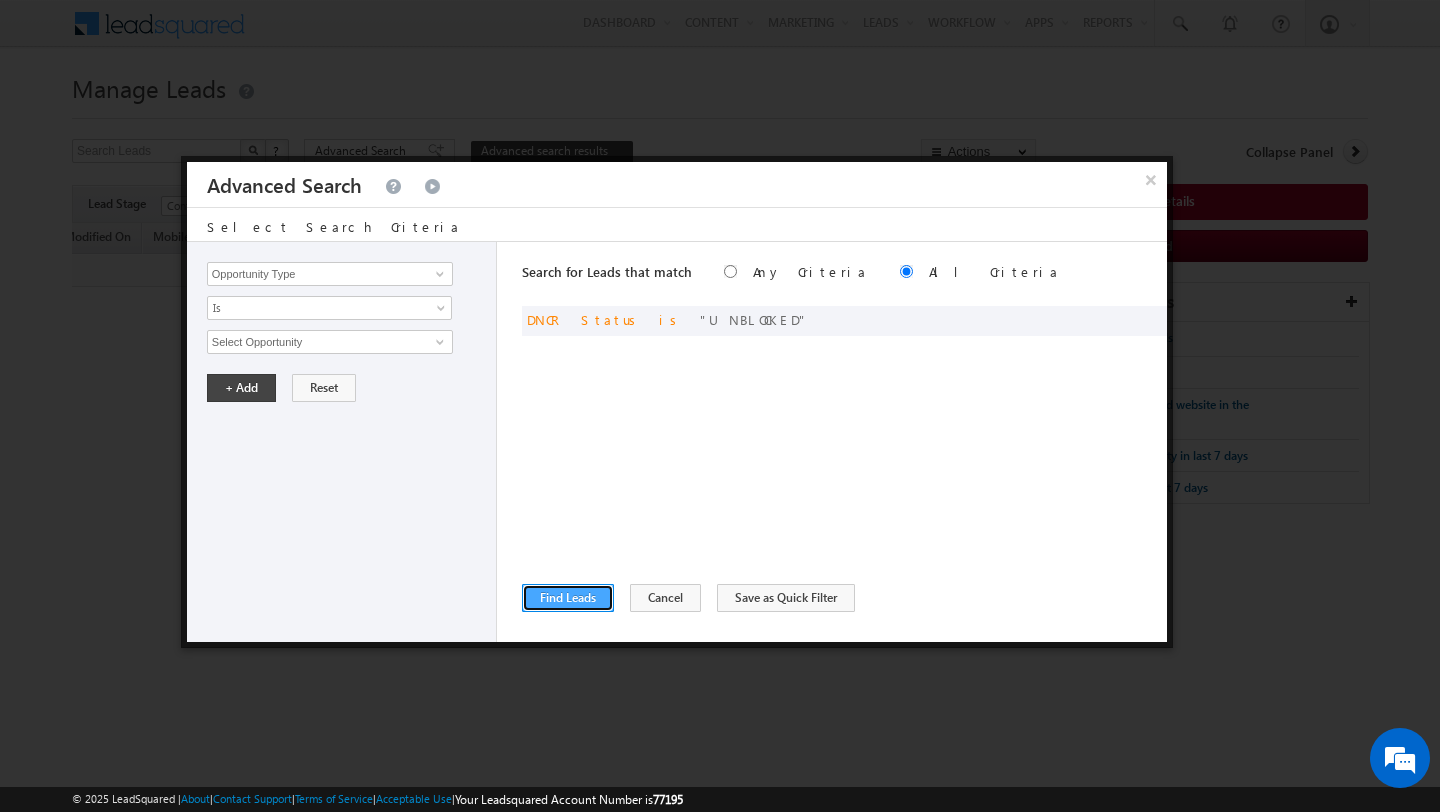 click on "Find Leads" at bounding box center [568, 598] 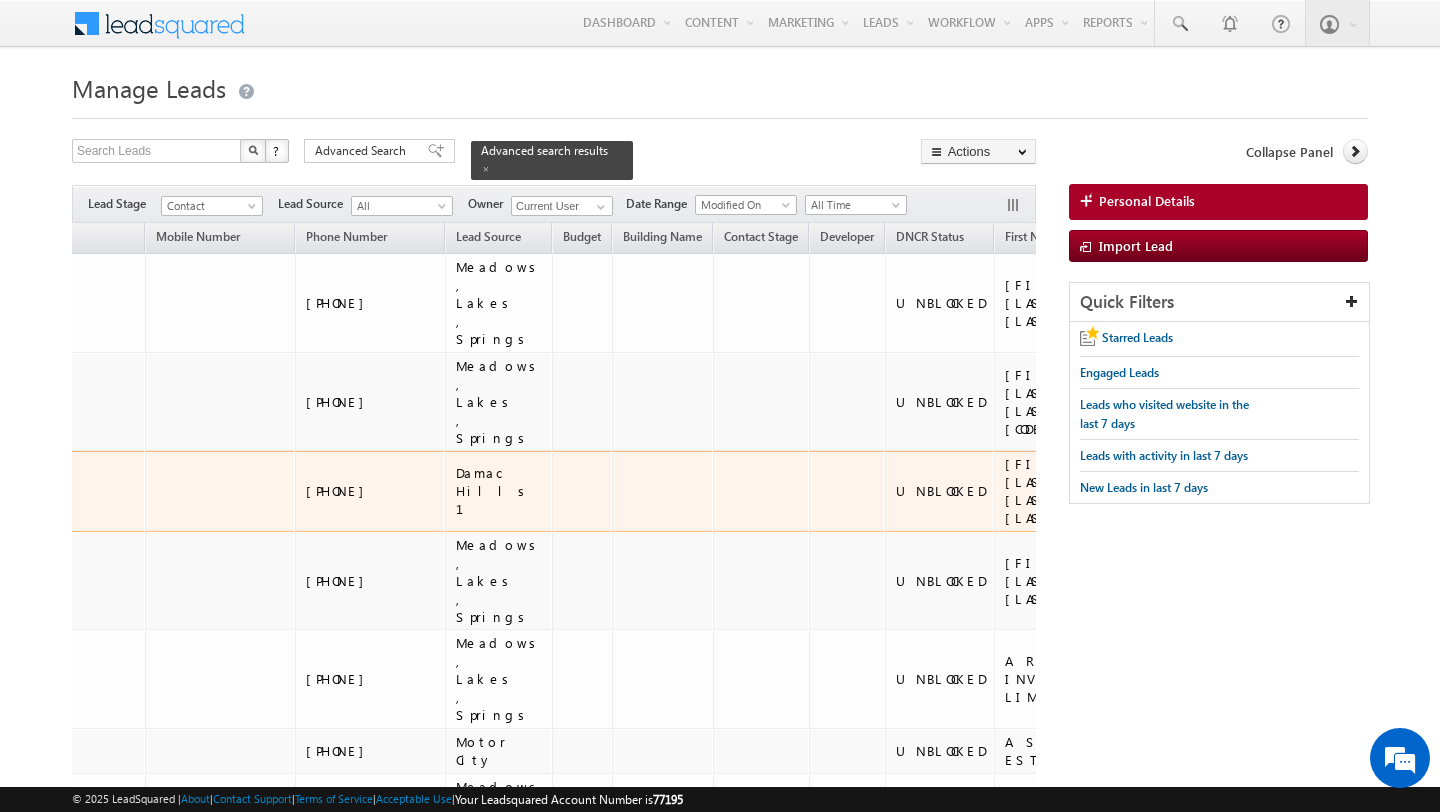 scroll, scrollTop: 0, scrollLeft: 613, axis: horizontal 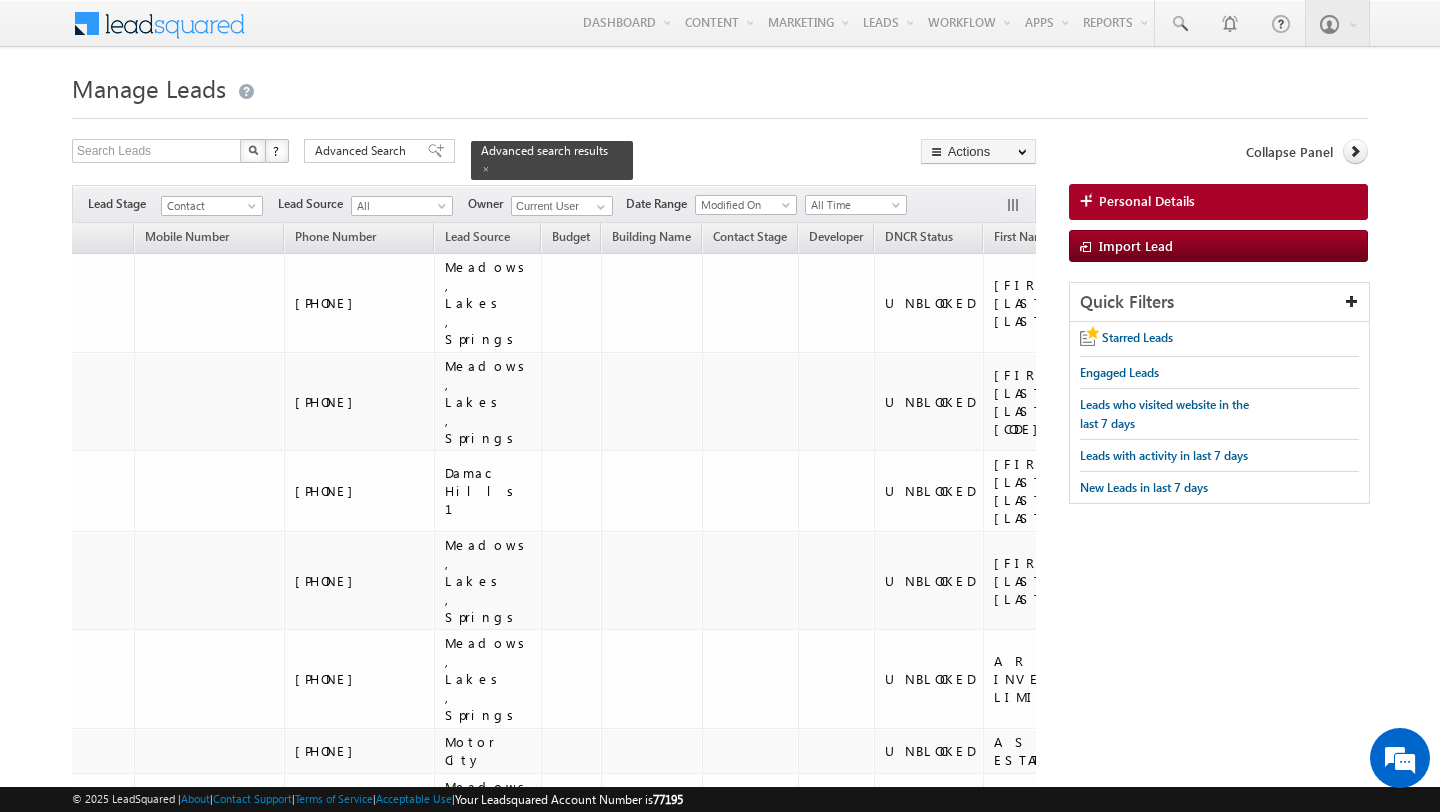 click on "Search Leads X ? [NUMBER] results found
Advanced Search
Advanced Search
Advanced search results
Actions" at bounding box center (720, 7332) 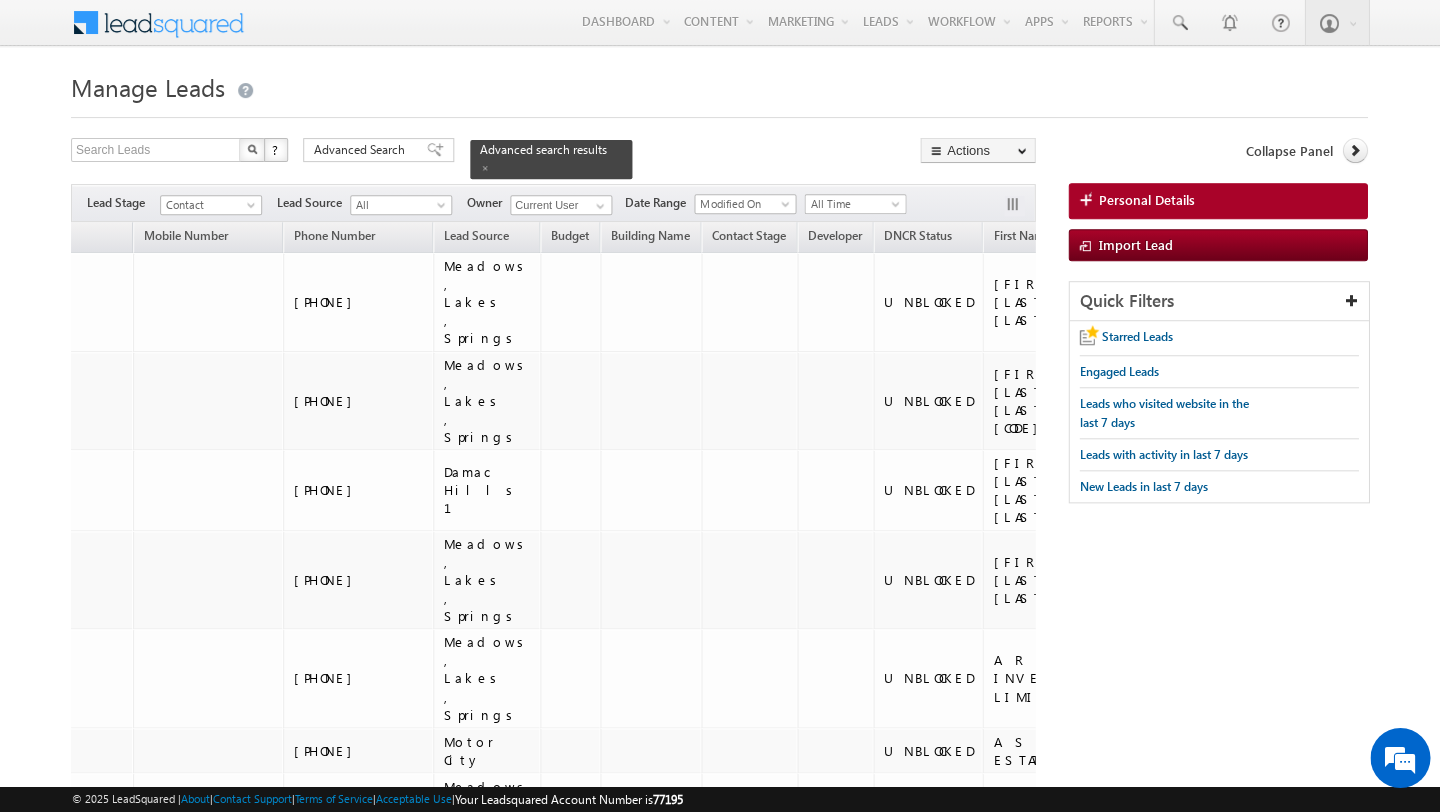 scroll, scrollTop: 0, scrollLeft: 0, axis: both 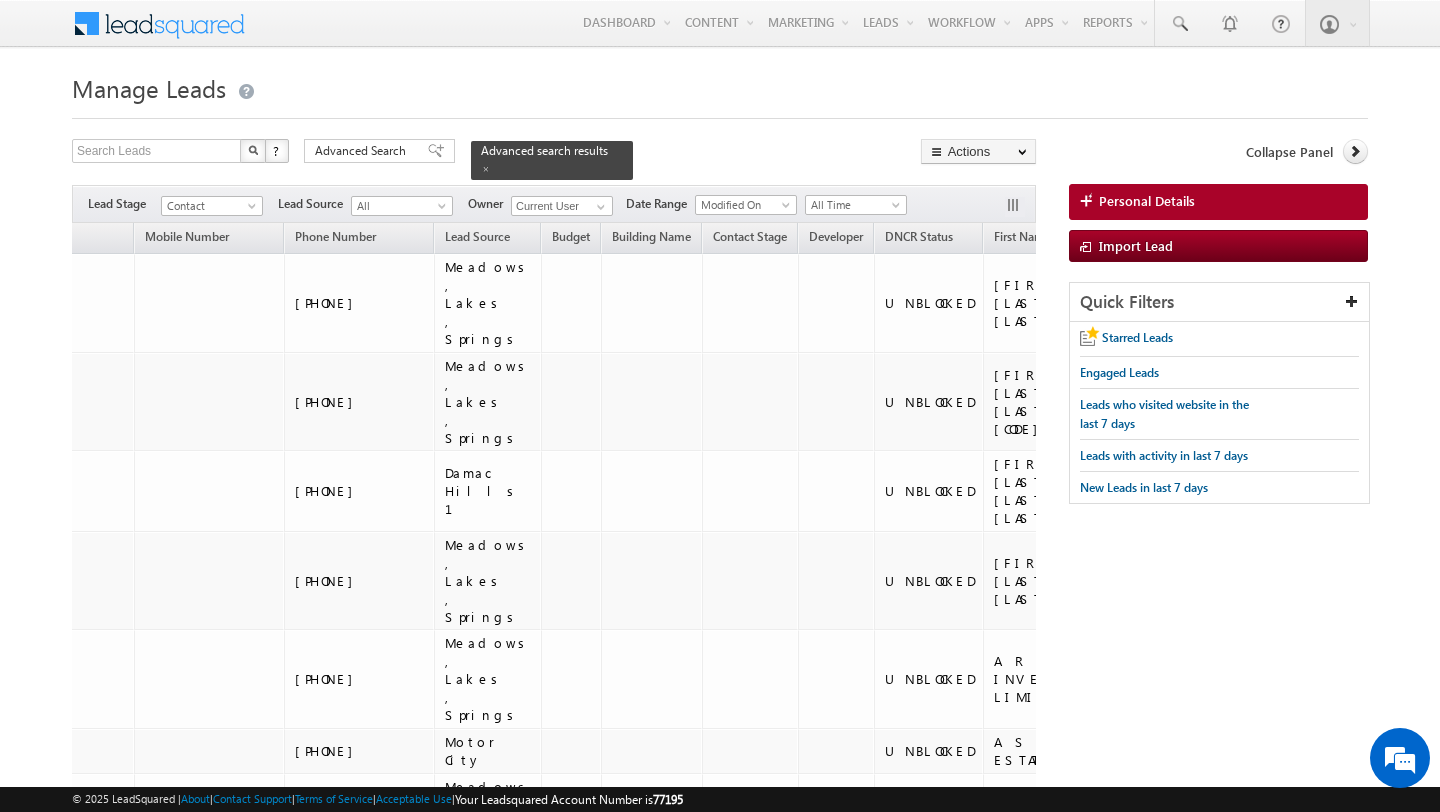 drag, startPoint x: 1095, startPoint y: 536, endPoint x: 1095, endPoint y: 626, distance: 90 